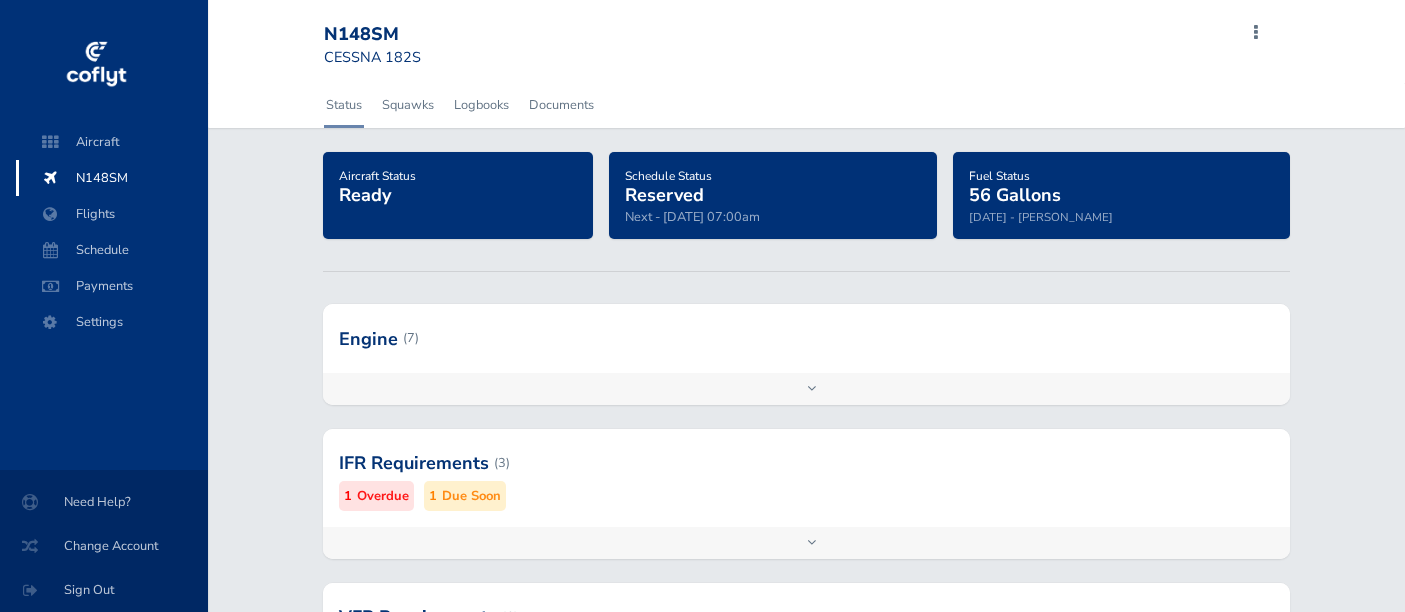 scroll, scrollTop: 0, scrollLeft: 0, axis: both 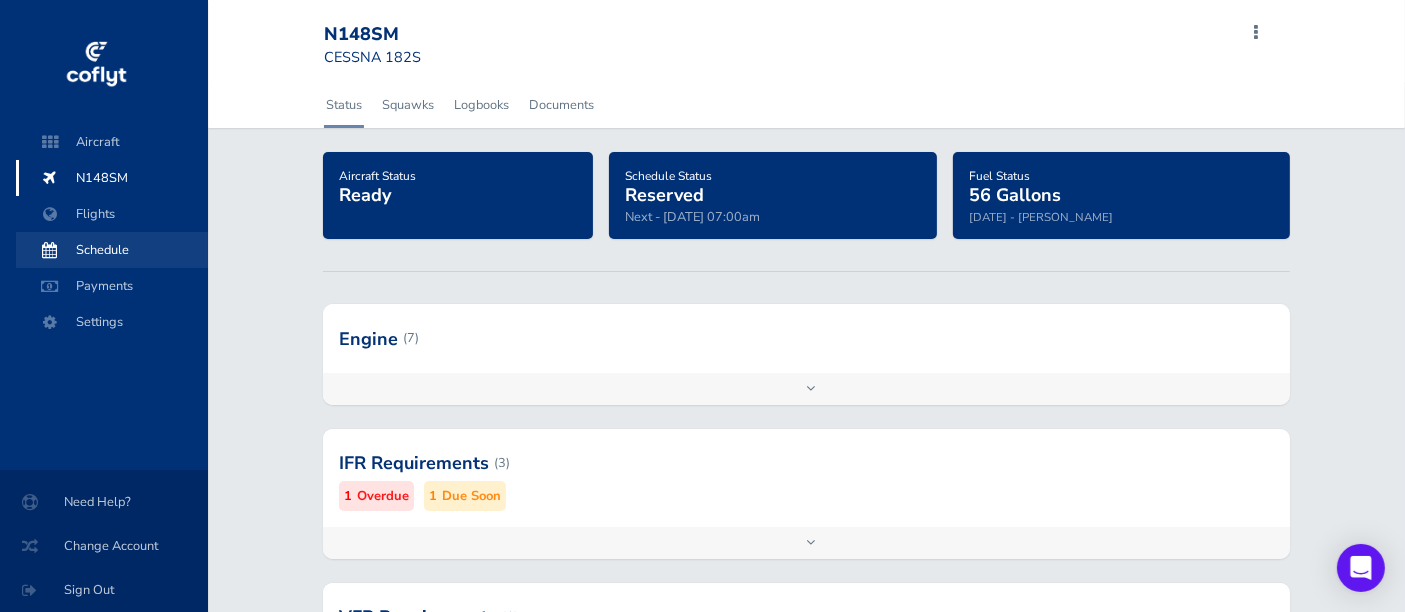 click on "Schedule" at bounding box center [112, 250] 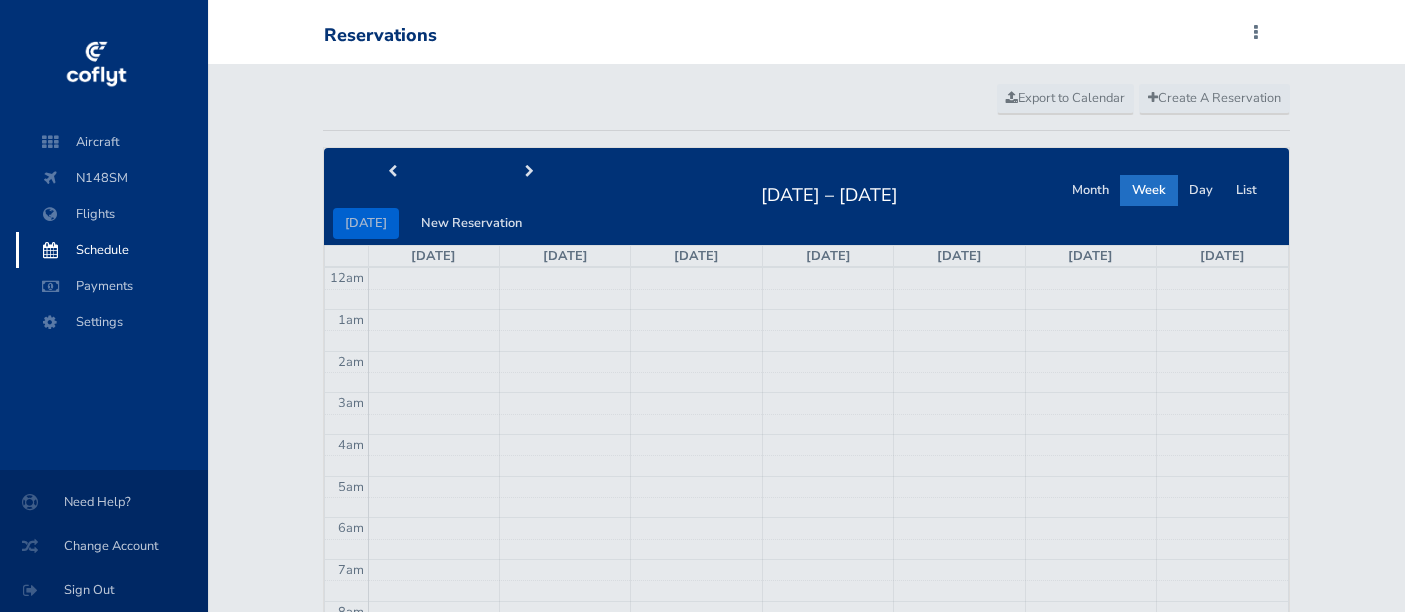 scroll, scrollTop: 0, scrollLeft: 0, axis: both 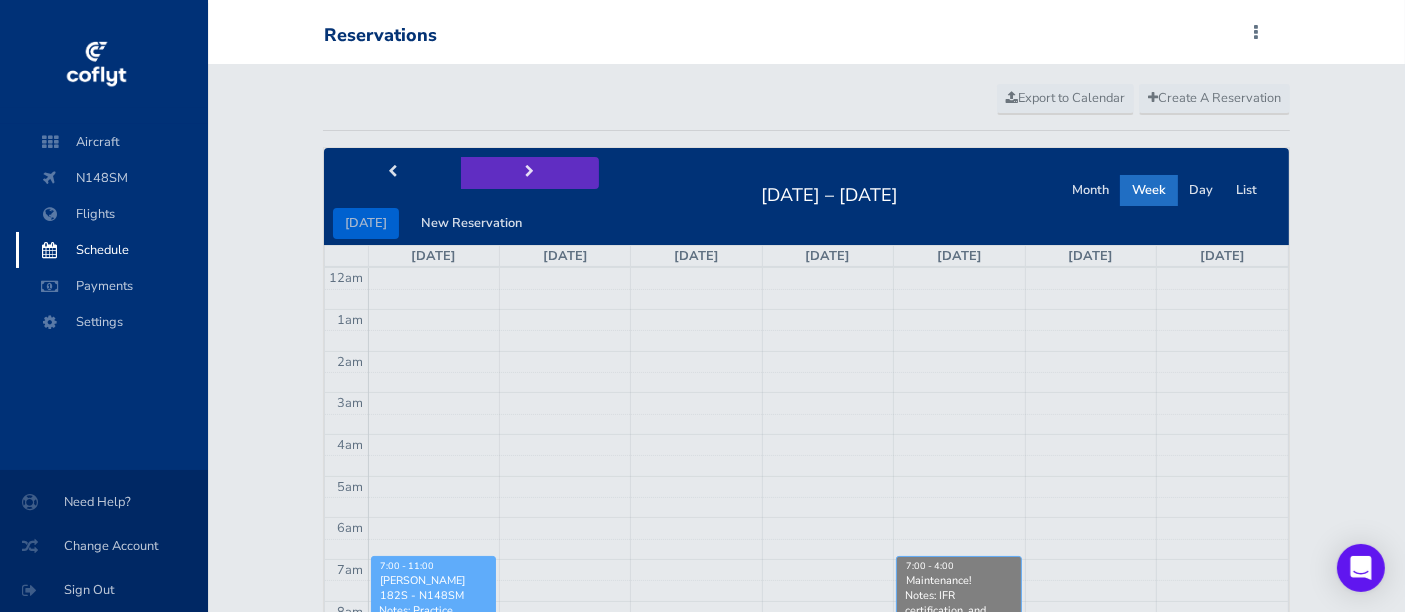 click at bounding box center [529, 172] 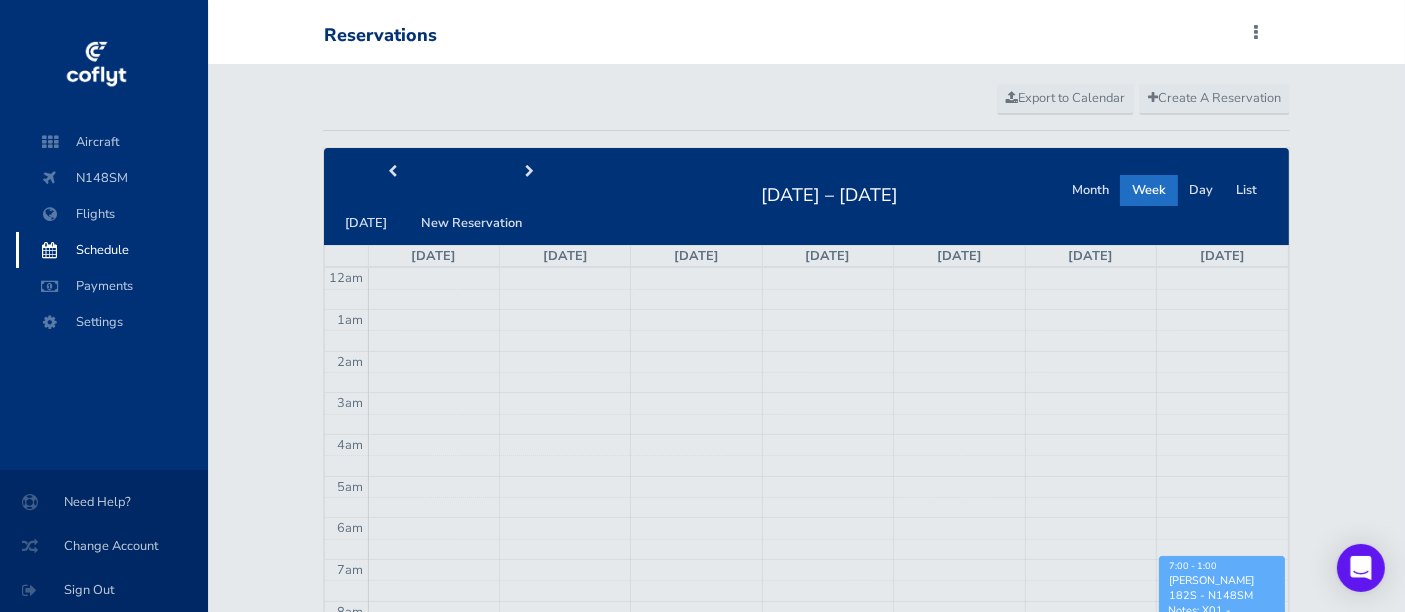 click at bounding box center (828, 444) 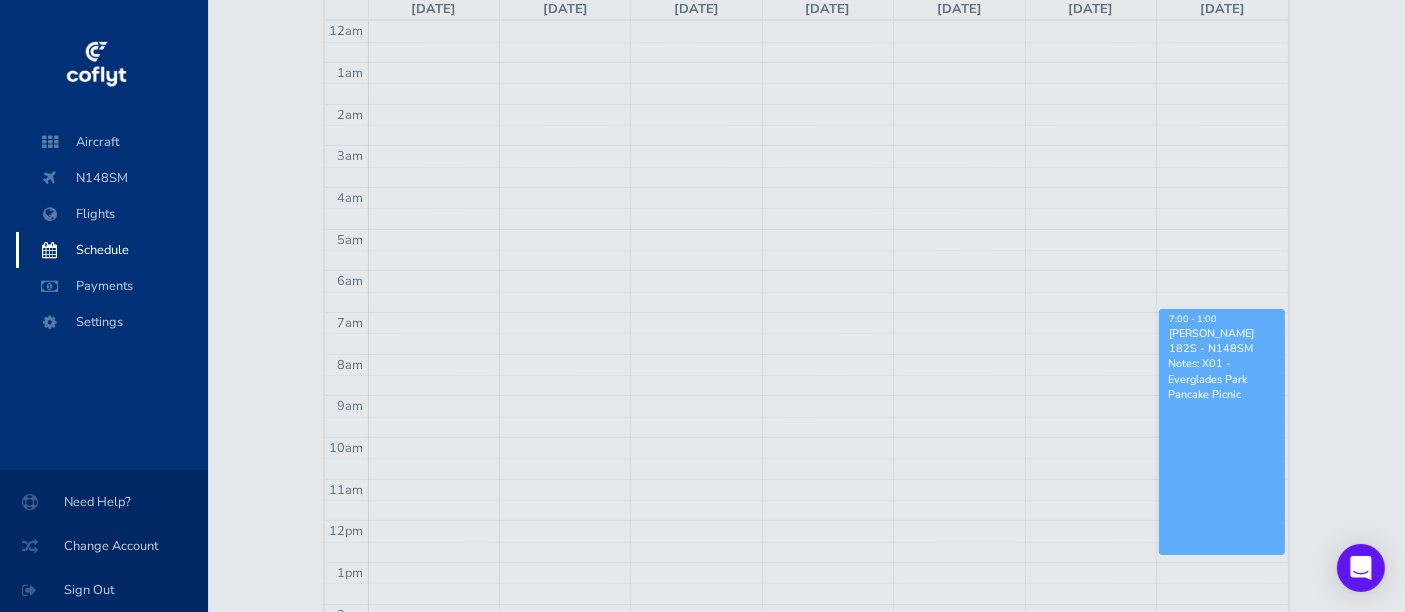 scroll, scrollTop: 274, scrollLeft: 0, axis: vertical 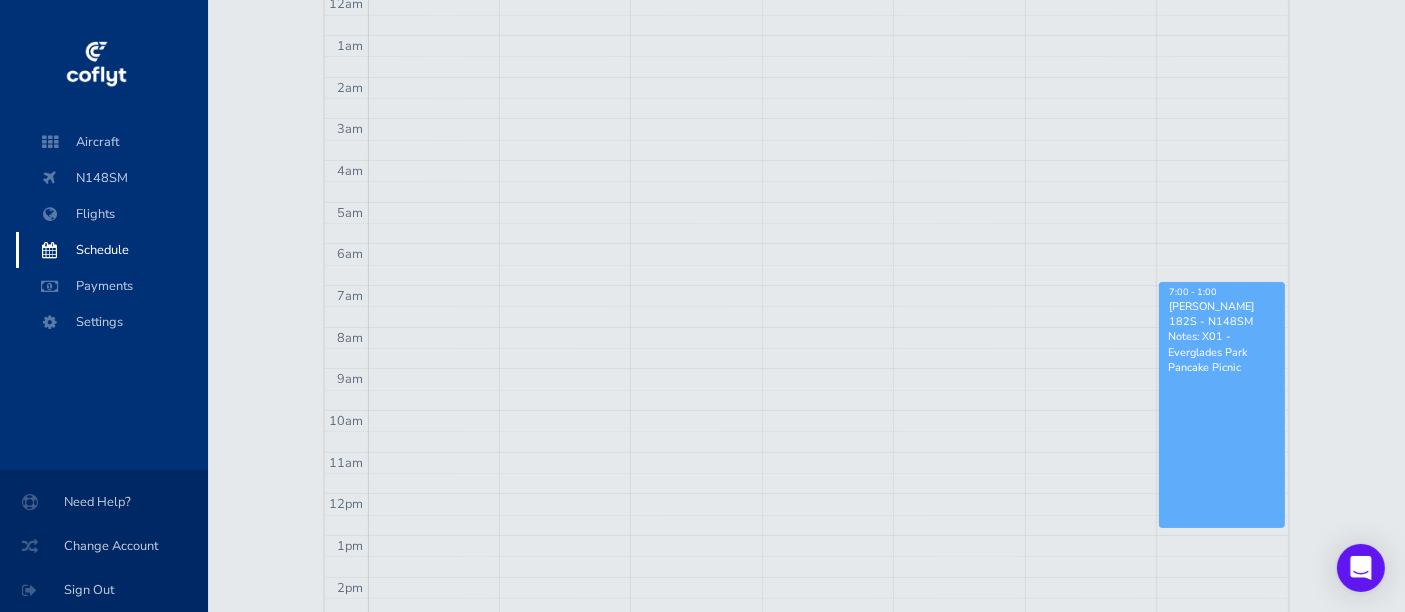 drag, startPoint x: 1403, startPoint y: 361, endPoint x: 1403, endPoint y: 392, distance: 31 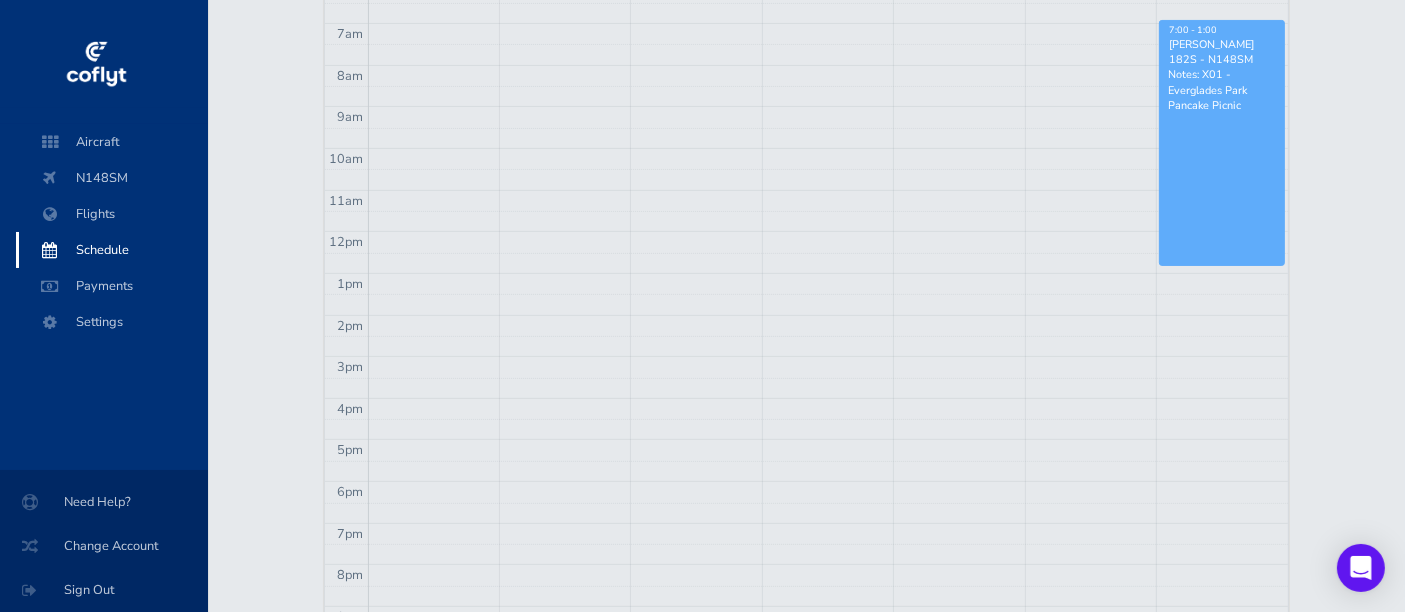 scroll, scrollTop: 532, scrollLeft: 0, axis: vertical 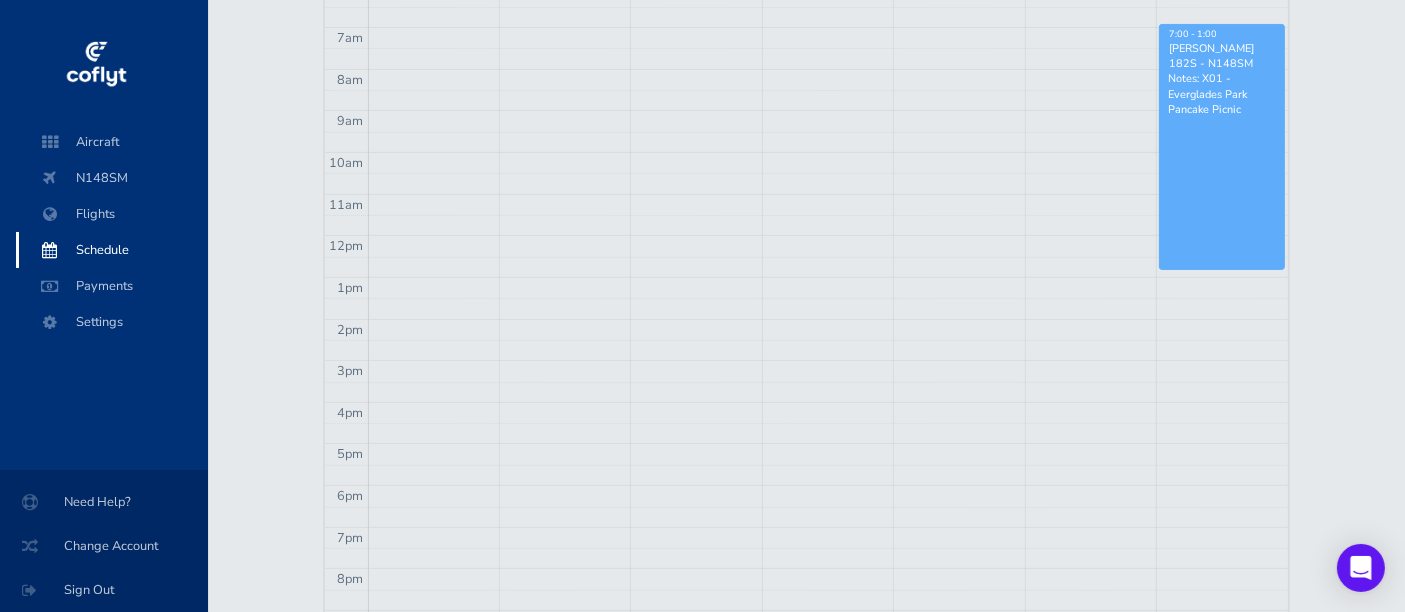 click at bounding box center [828, 412] 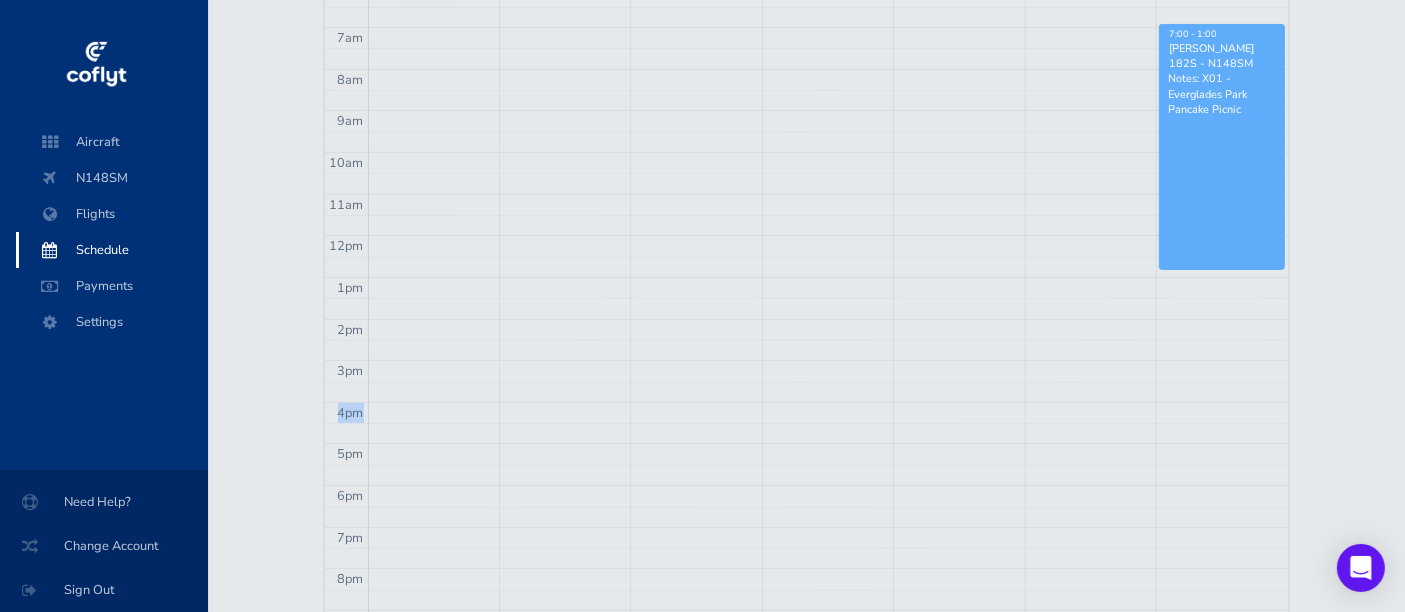 click on "4pm" at bounding box center (351, 413) 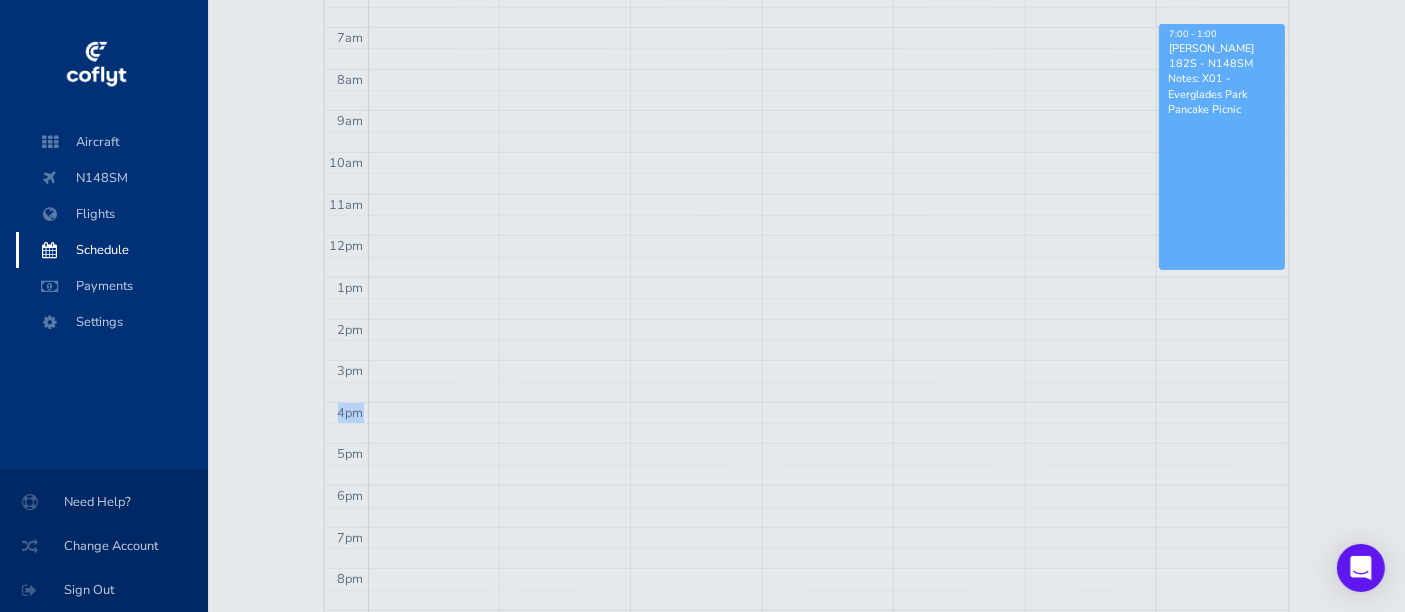 drag, startPoint x: 358, startPoint y: 403, endPoint x: 427, endPoint y: 418, distance: 70.61161 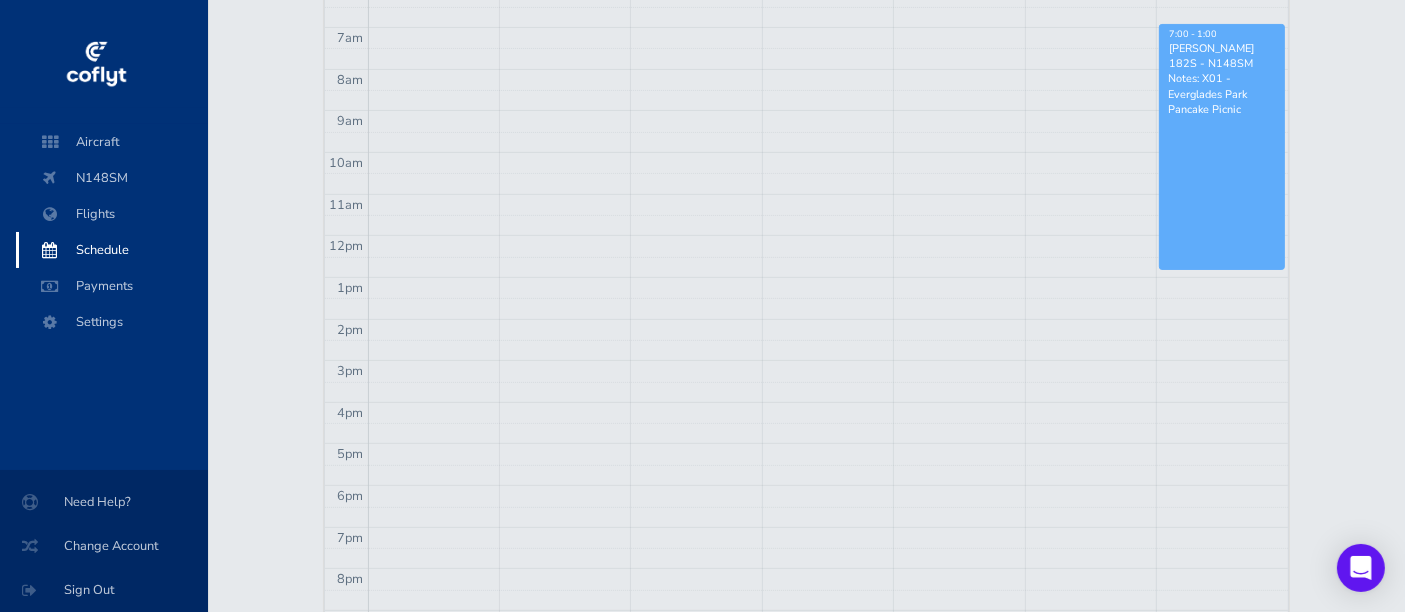 click at bounding box center [828, 434] 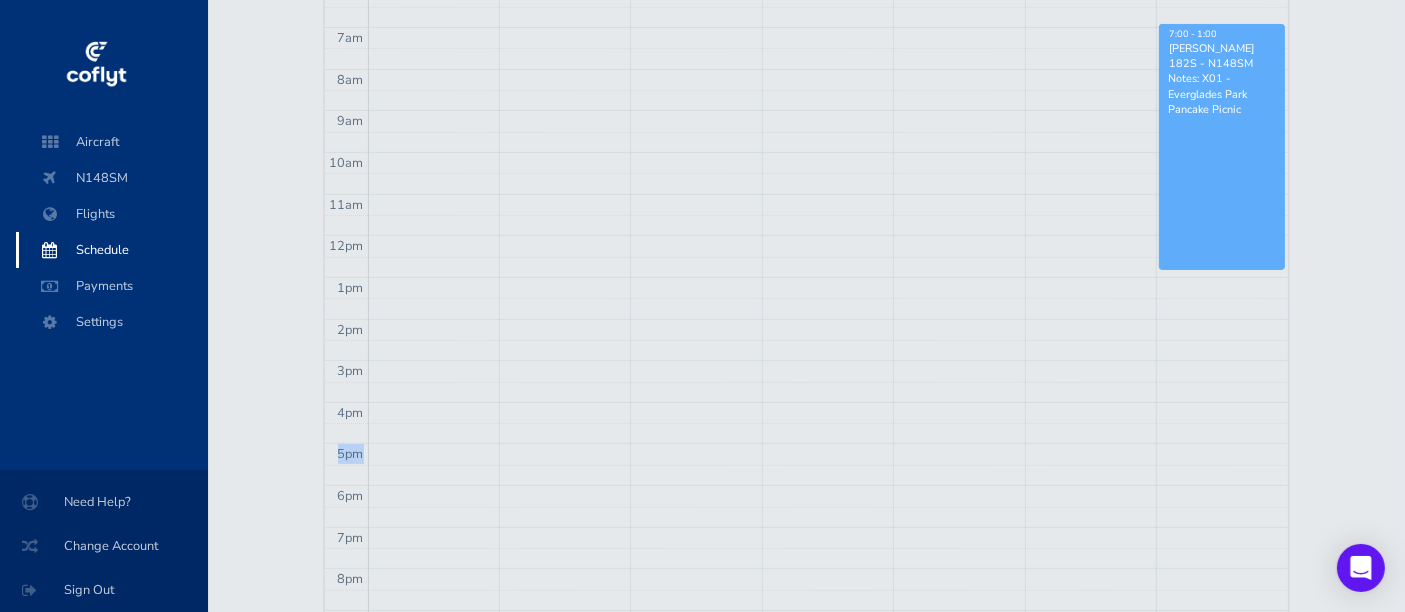 drag, startPoint x: 427, startPoint y: 418, endPoint x: 822, endPoint y: 467, distance: 398.02765 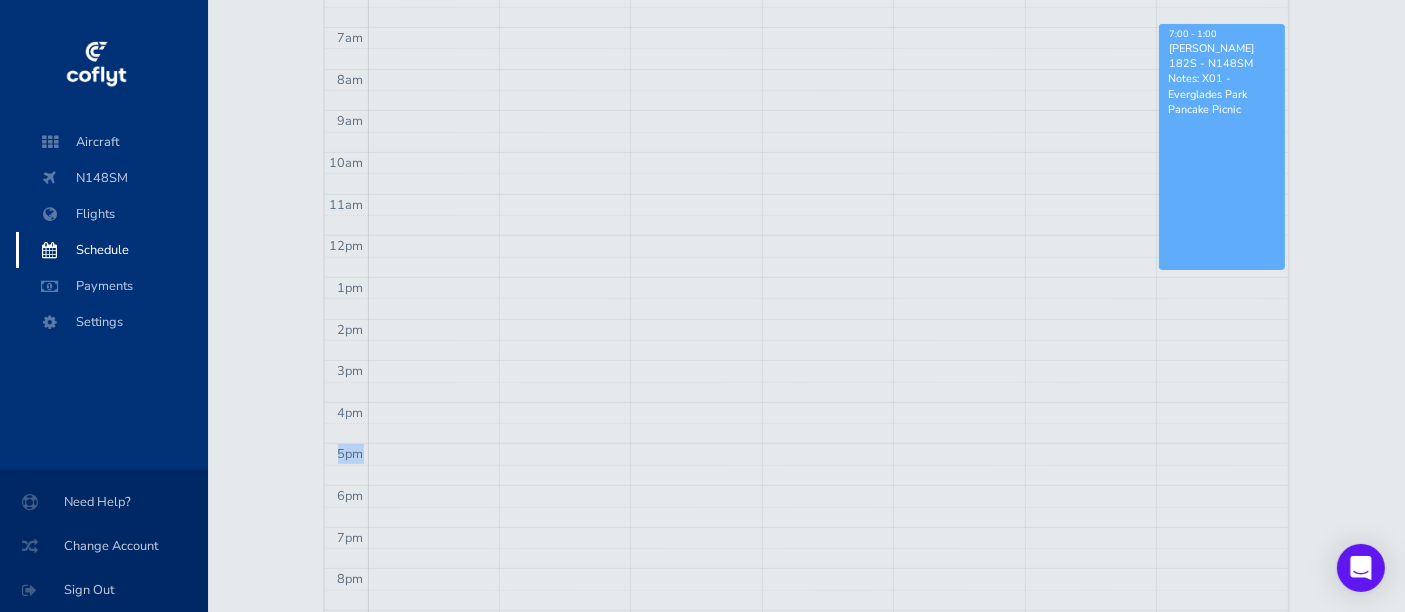 scroll, scrollTop: 0, scrollLeft: 0, axis: both 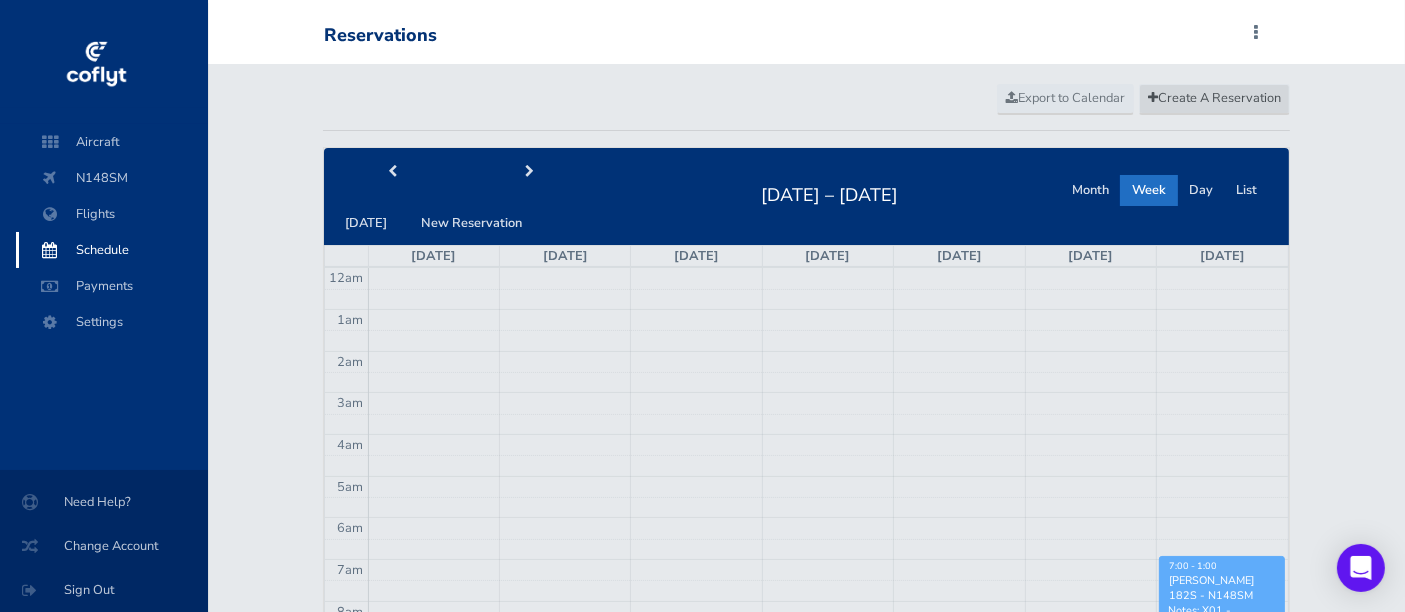 click on "Create A Reservation" at bounding box center (1214, 98) 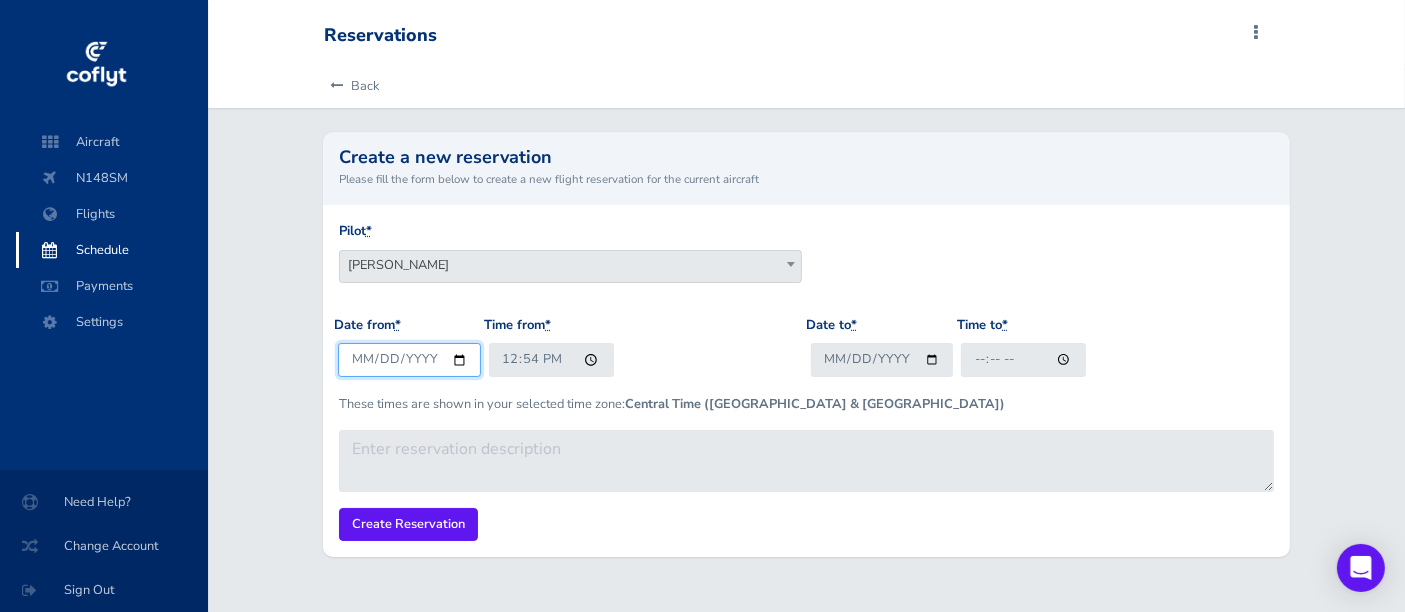 click on "2025-07-17" at bounding box center [409, 359] 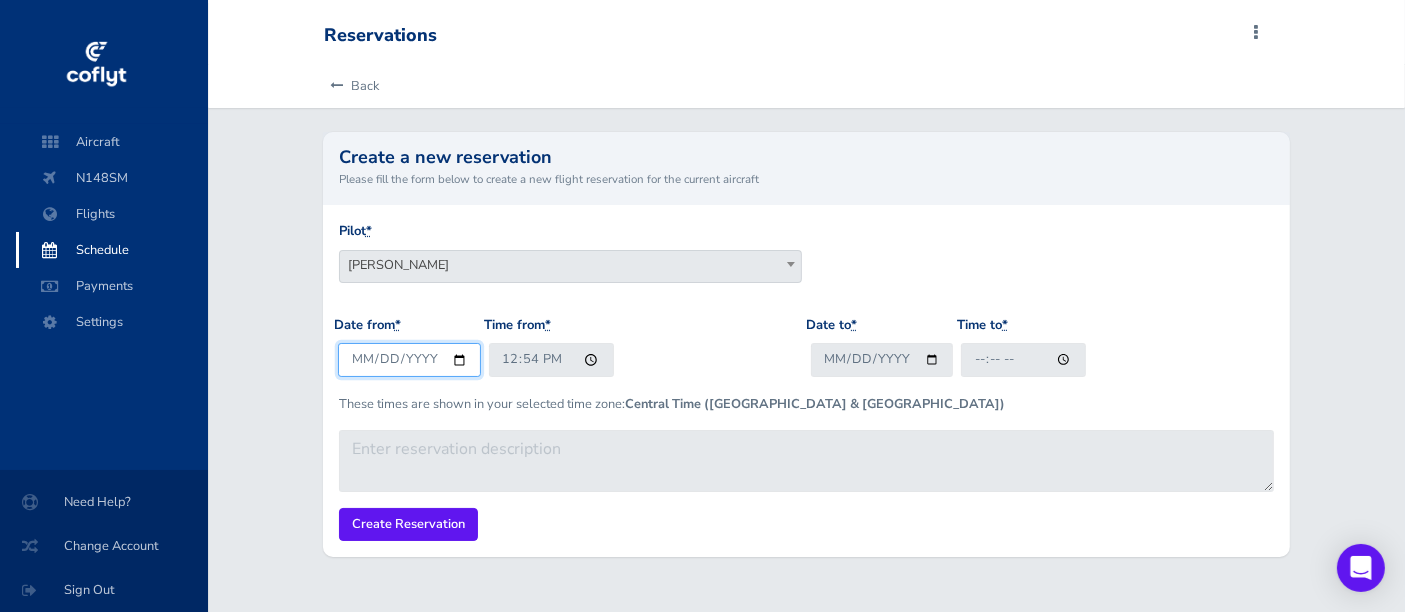 type on "2025-07-20" 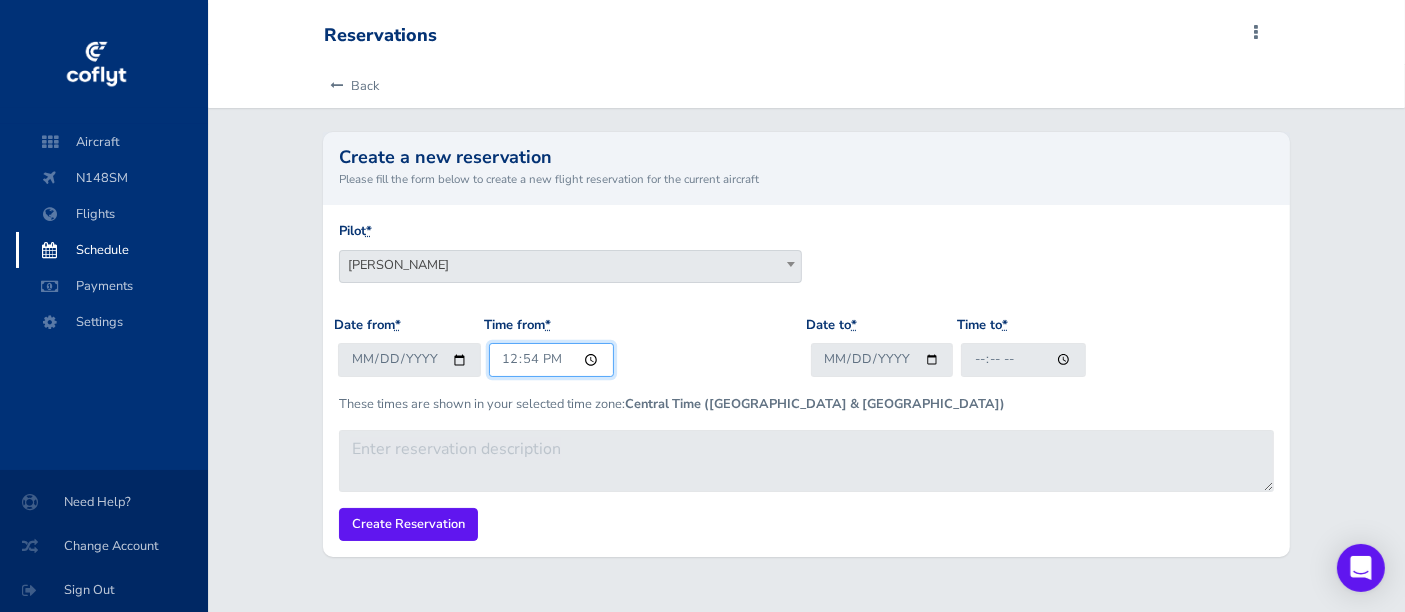 click on "12:54" at bounding box center (551, 359) 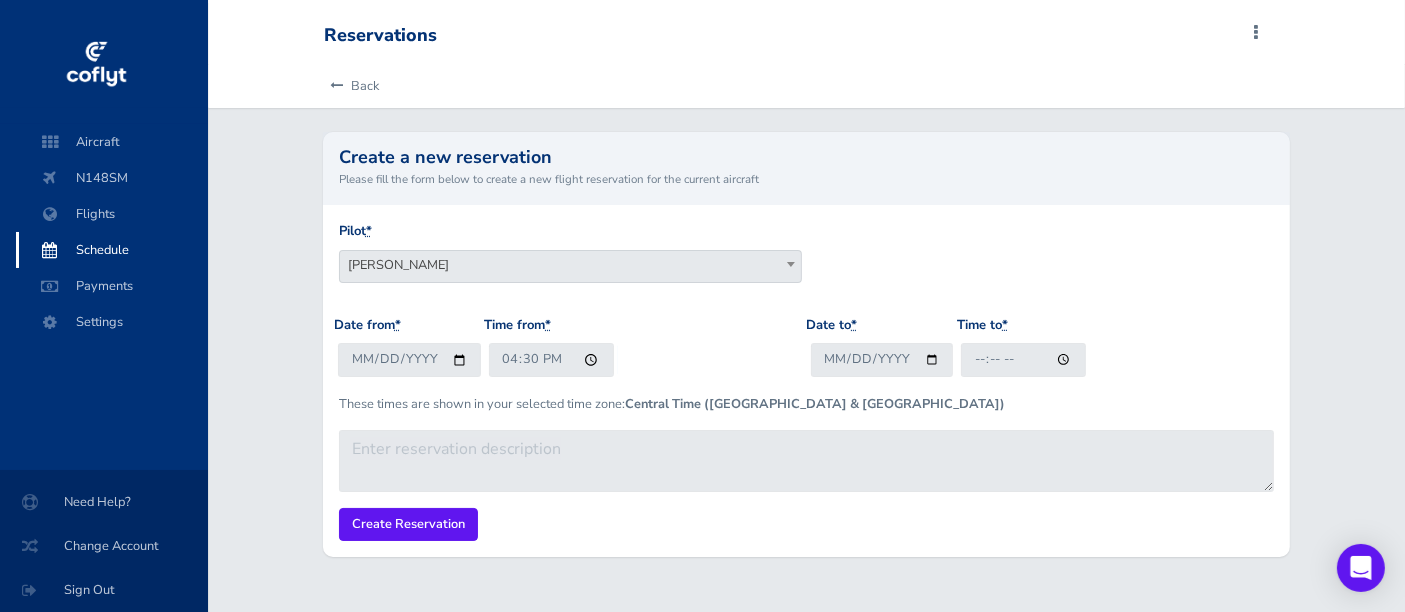 type on "16:30" 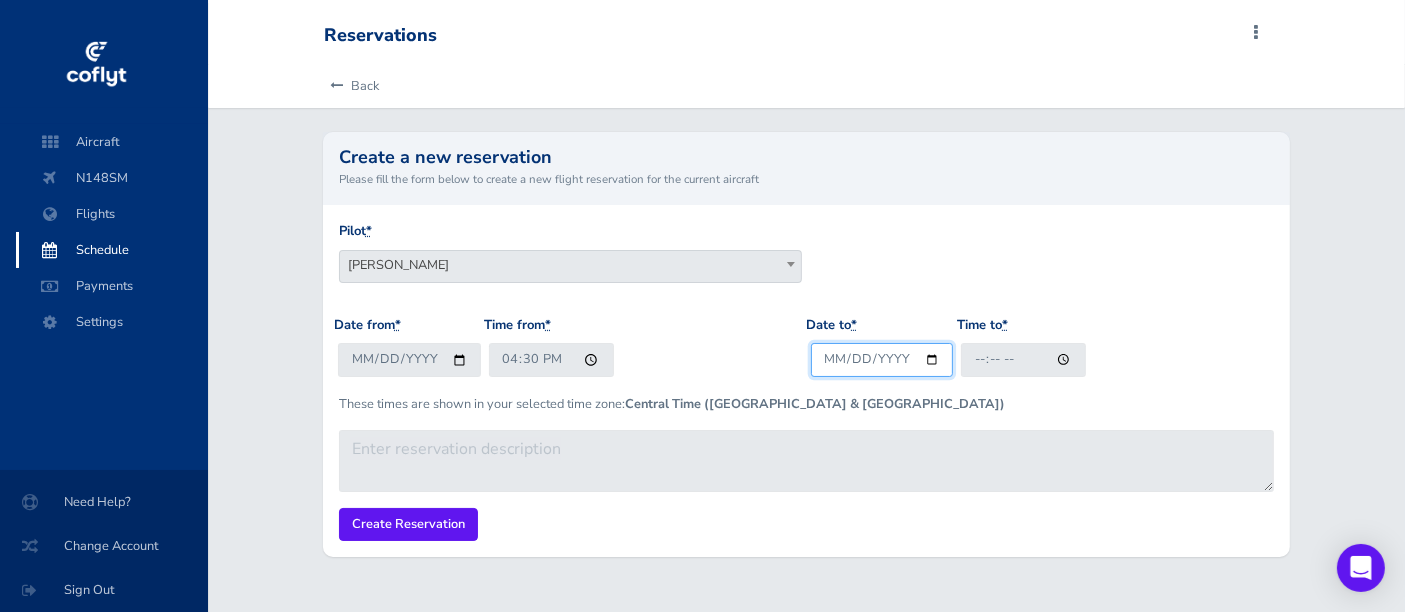 click on "Date to  *" at bounding box center (882, 359) 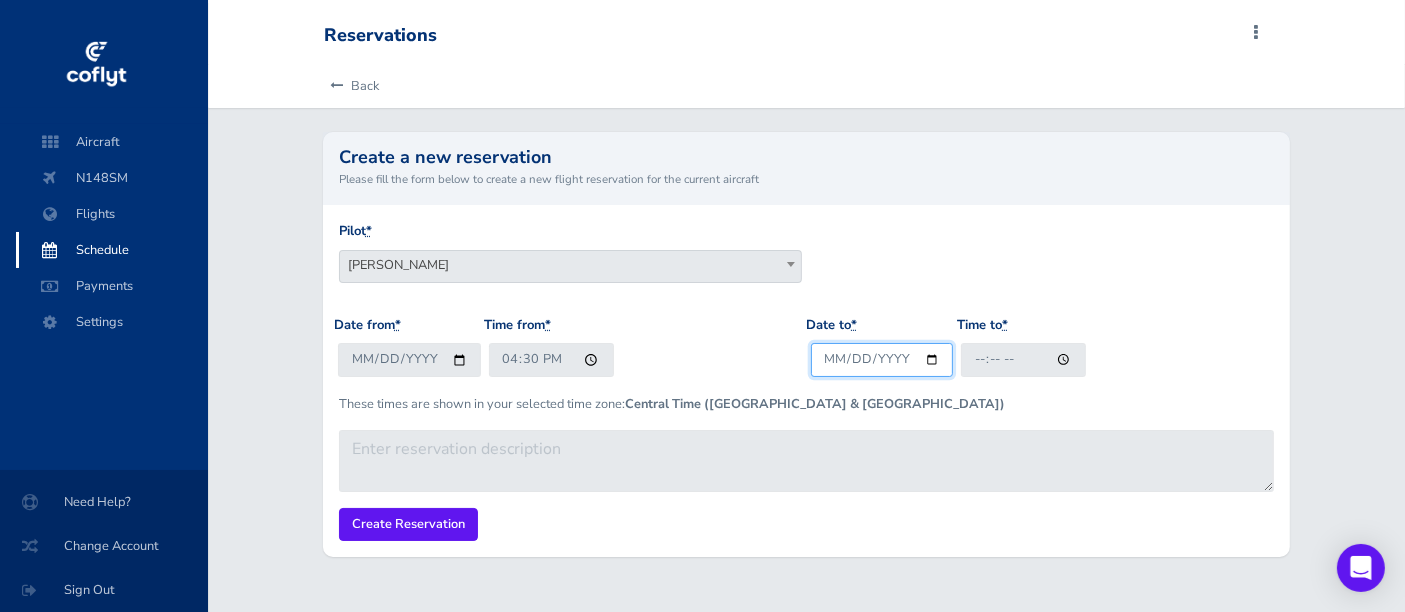 type on "2025-07-20" 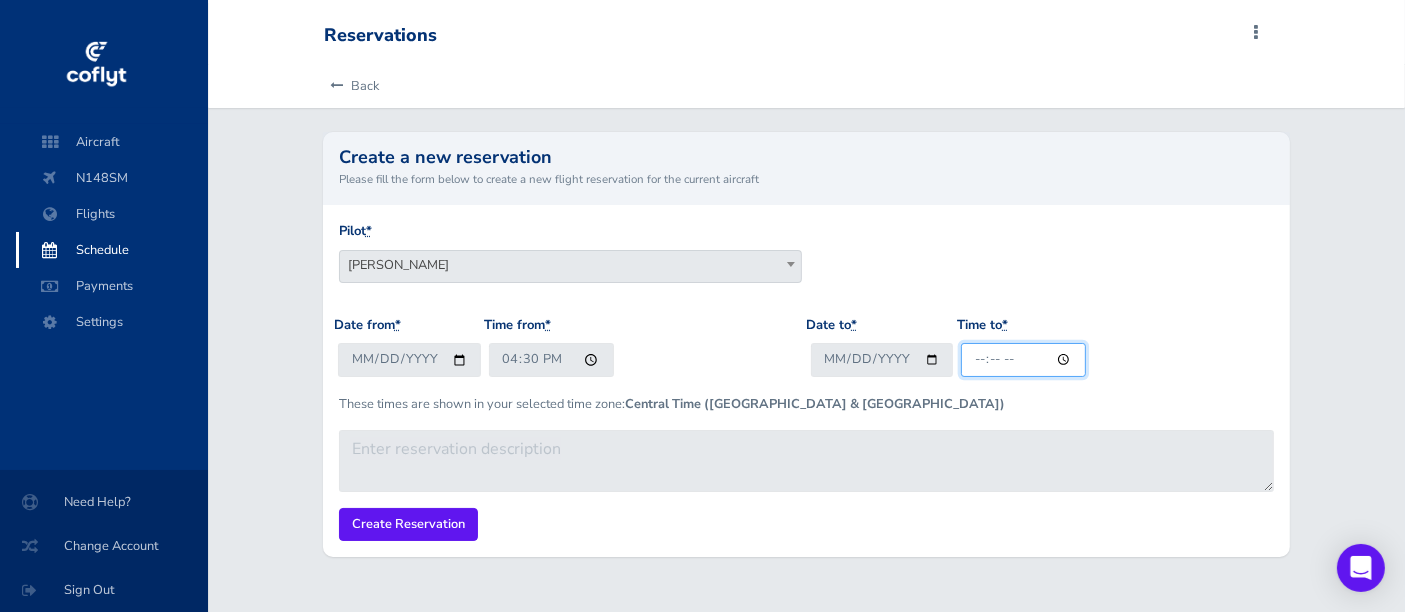 click on "Time to  *" at bounding box center (1023, 359) 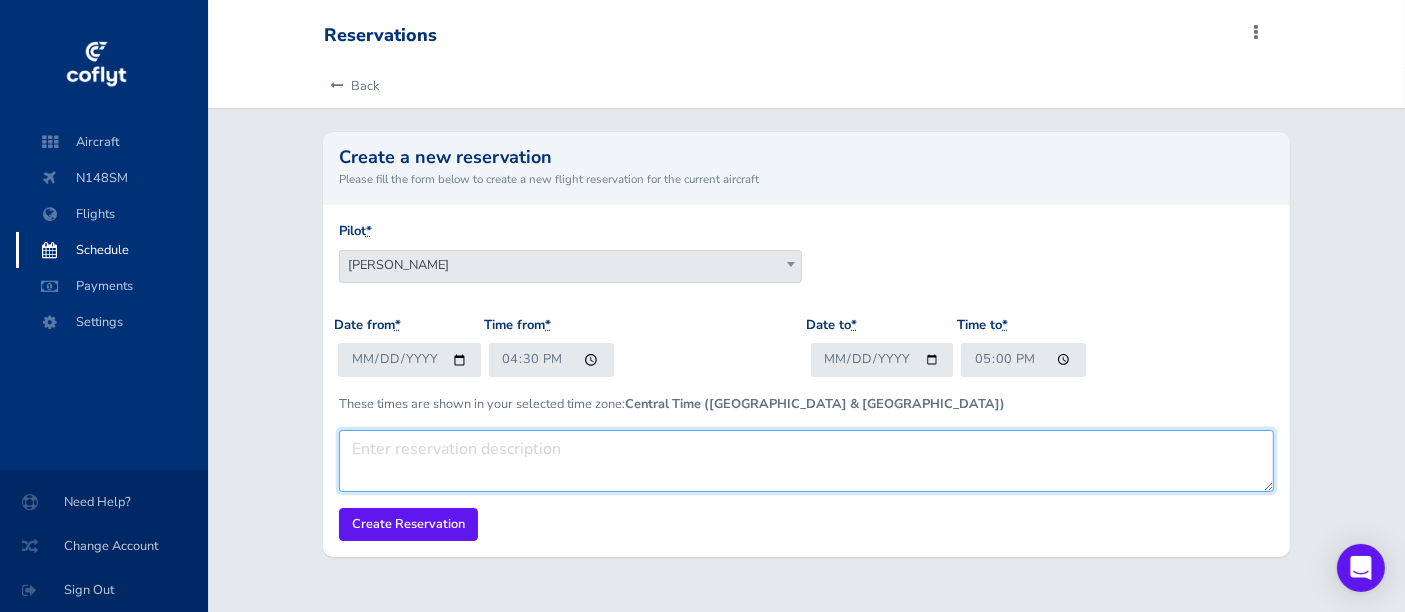 click at bounding box center (807, 461) 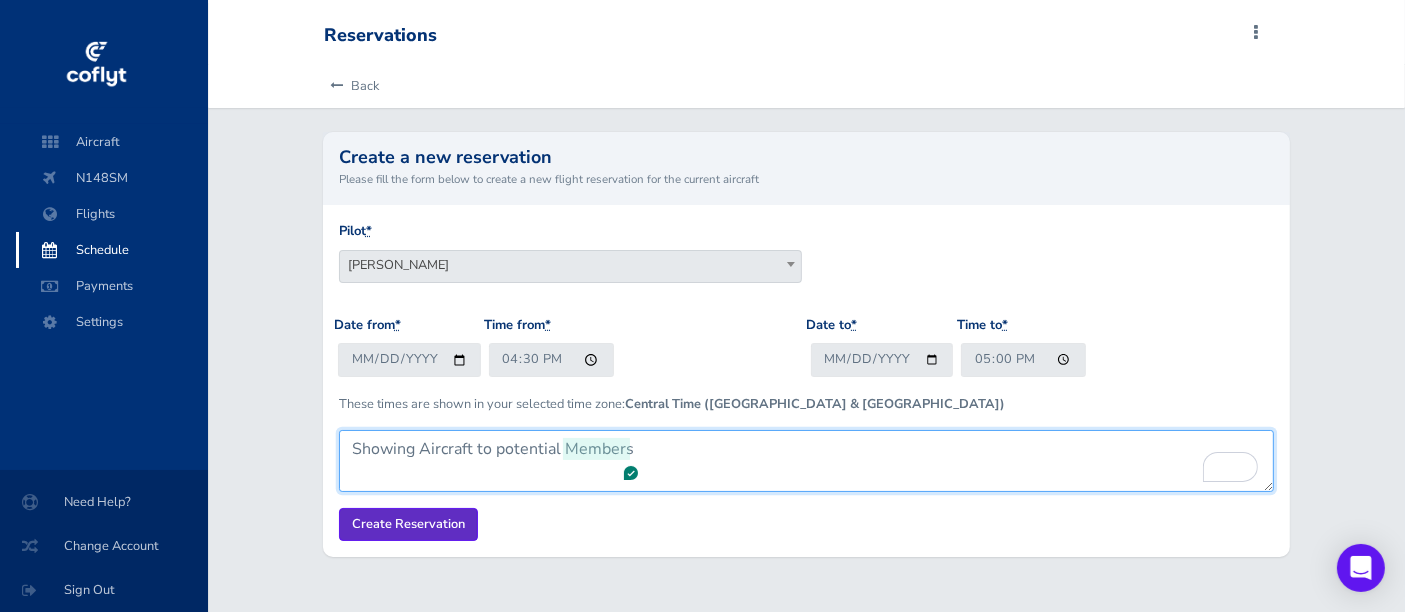 type on "Showing Aircraft to potential Members" 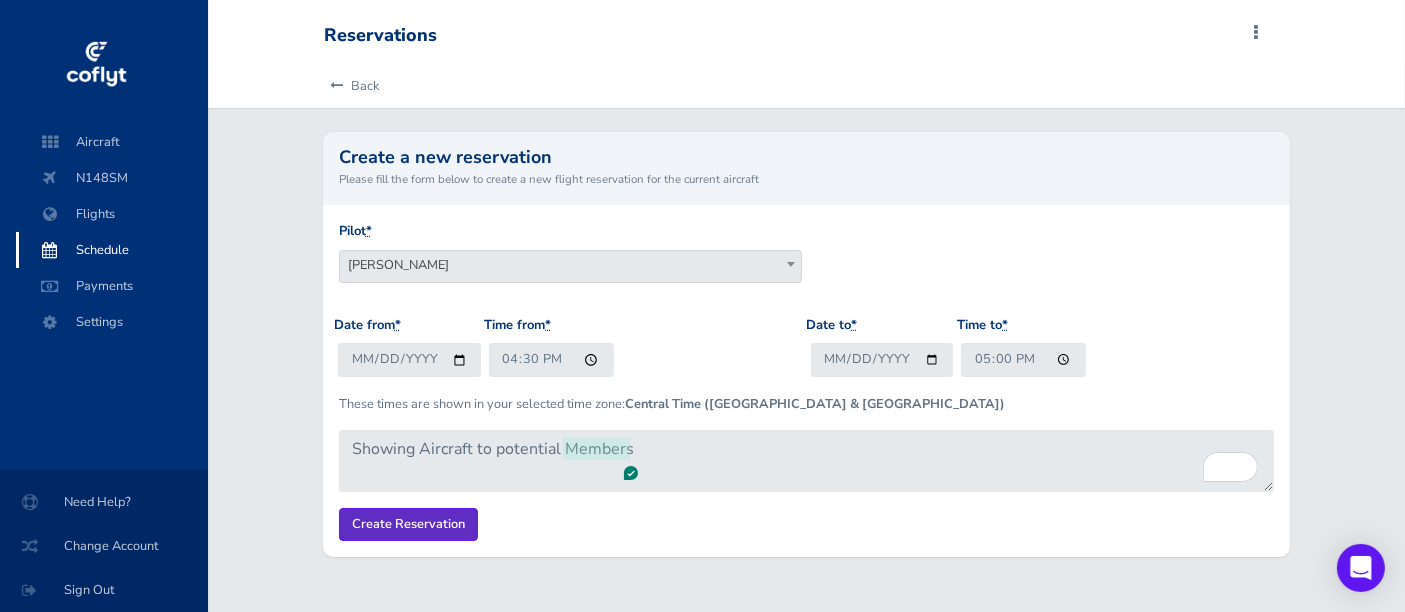 click on "Create Reservation" at bounding box center (408, 524) 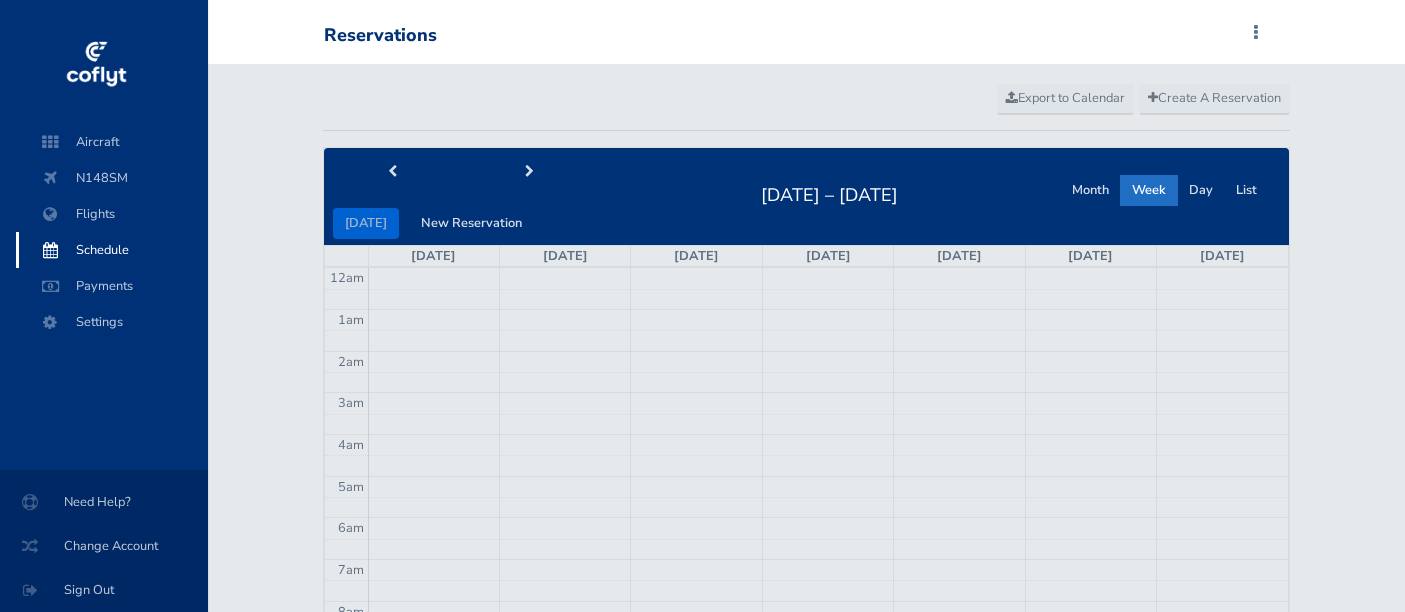 scroll, scrollTop: 0, scrollLeft: 0, axis: both 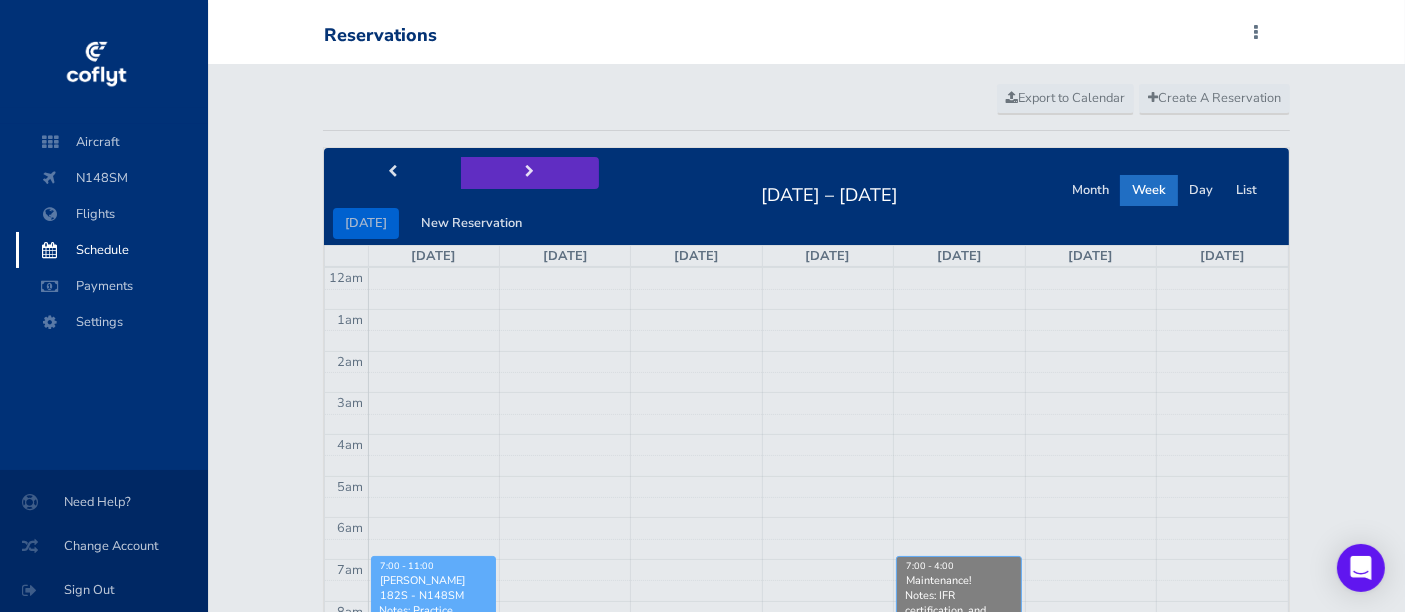 click at bounding box center [529, 172] 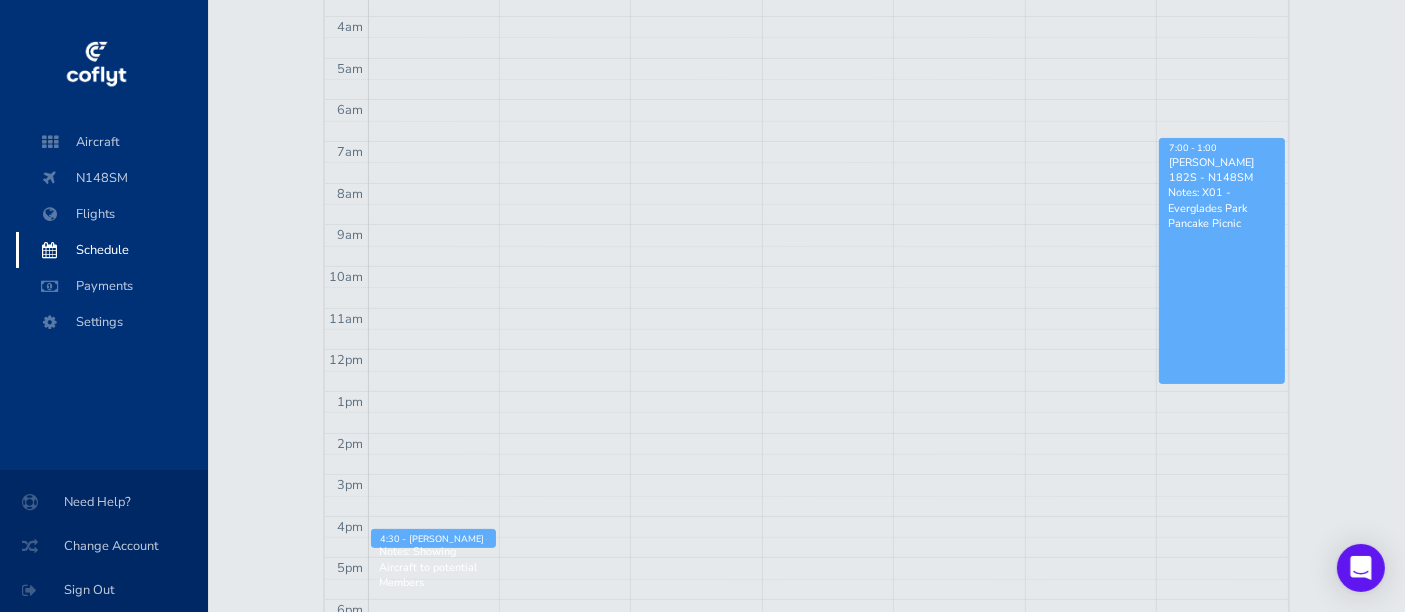 scroll, scrollTop: 531, scrollLeft: 0, axis: vertical 